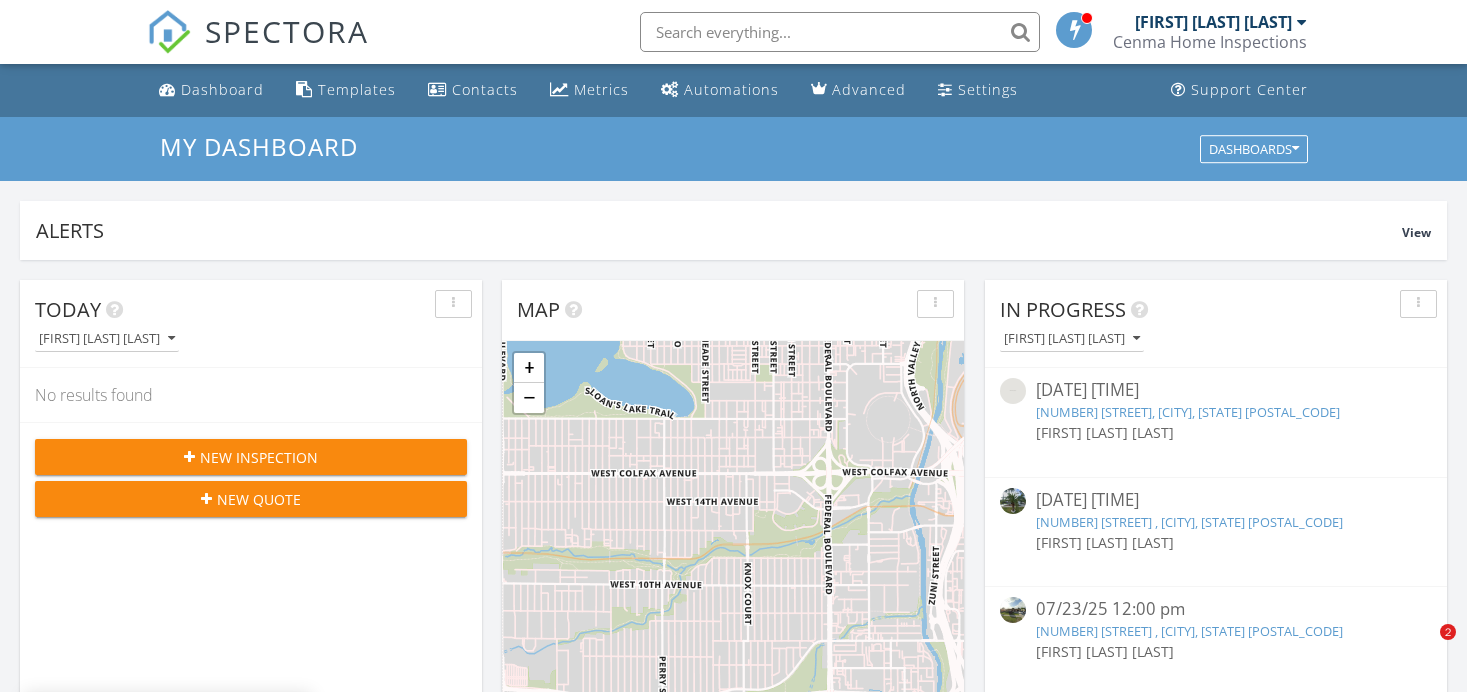 scroll, scrollTop: 0, scrollLeft: 0, axis: both 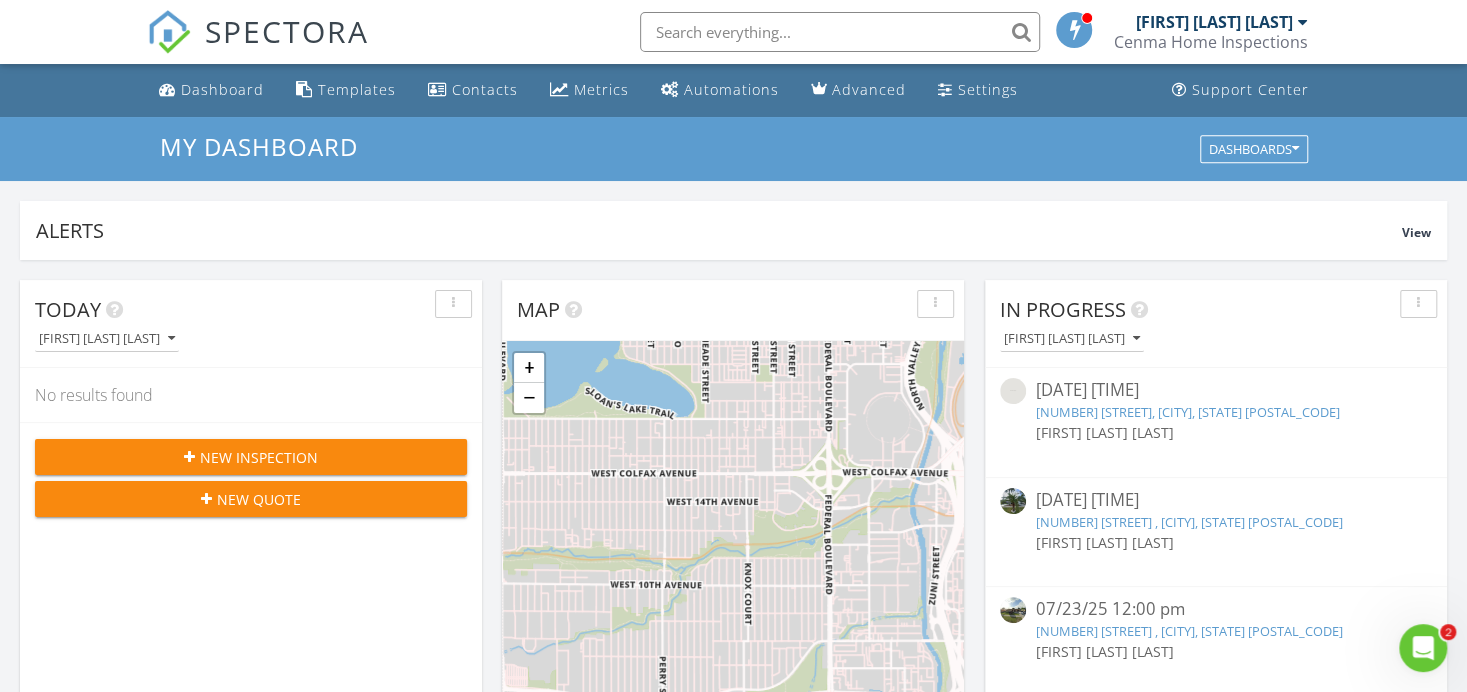 click at bounding box center (840, 32) 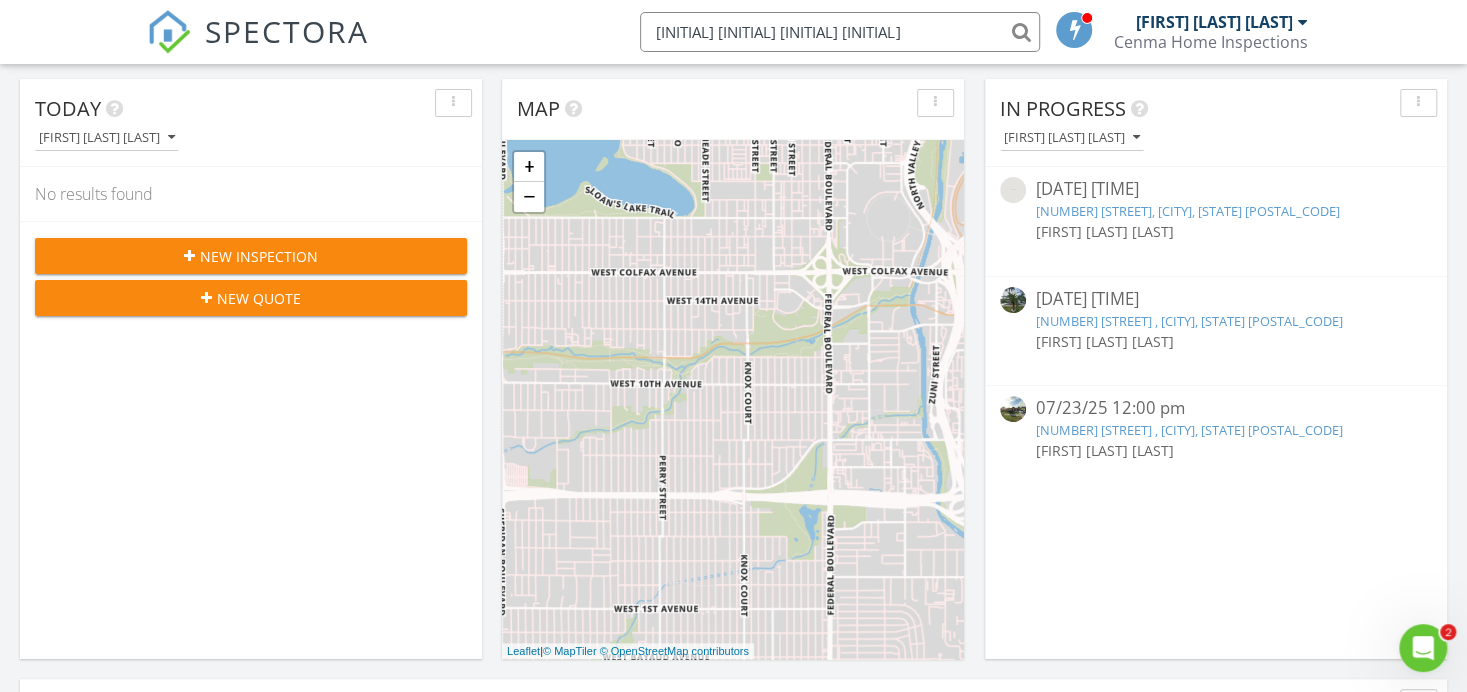 scroll, scrollTop: 200, scrollLeft: 0, axis: vertical 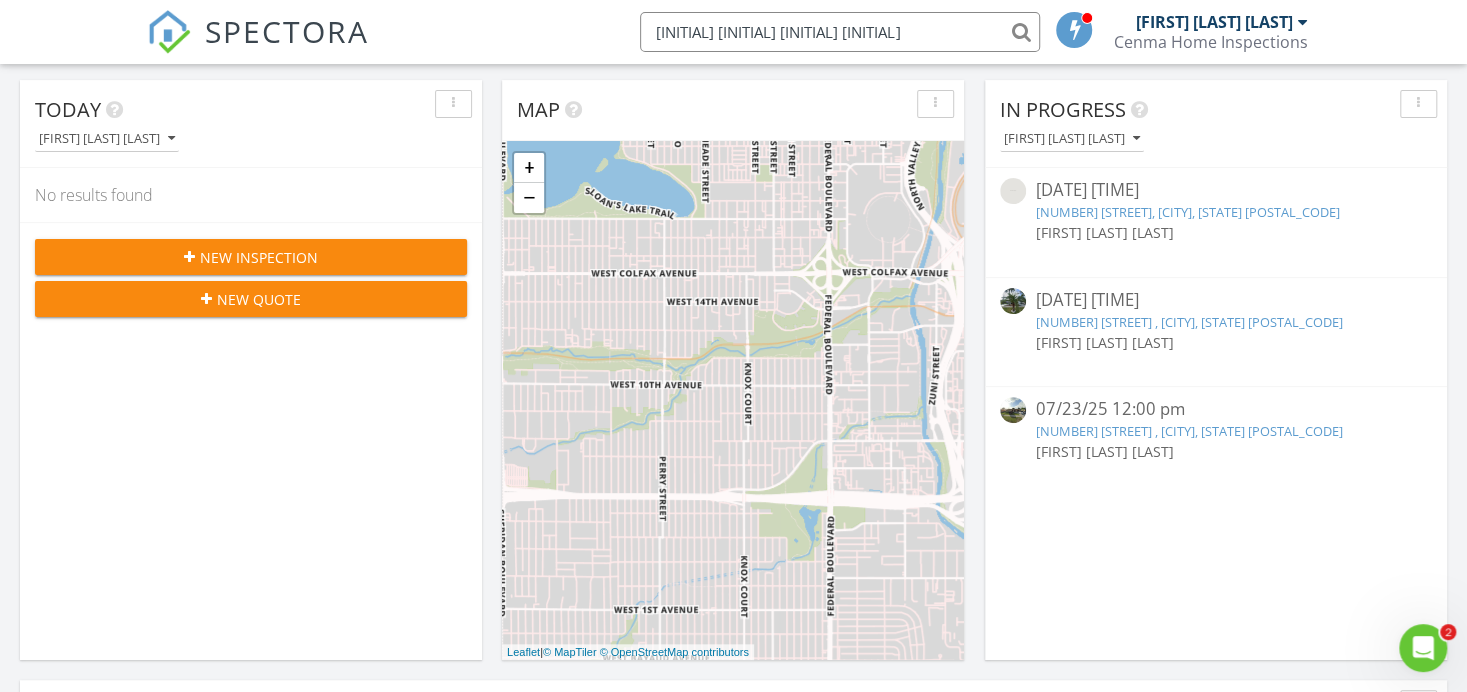 type on "M M ANGELS" 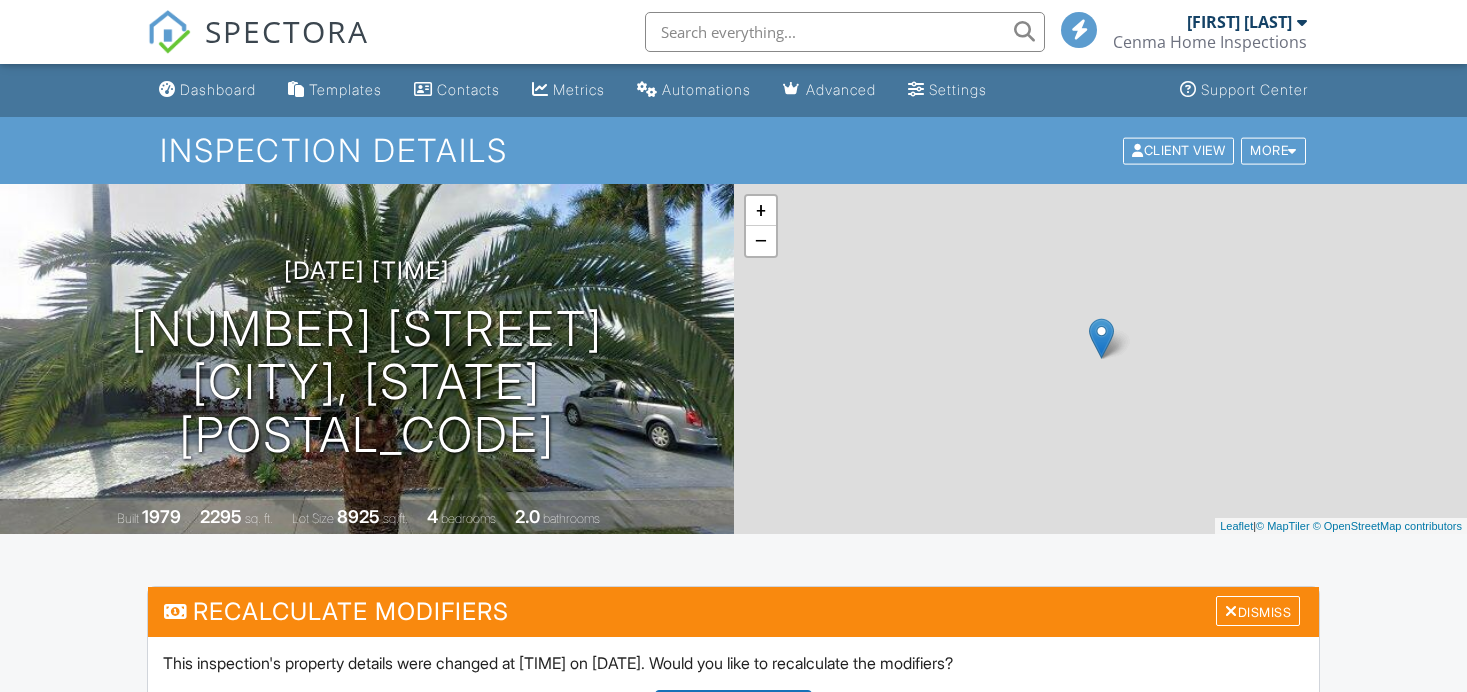 scroll, scrollTop: 0, scrollLeft: 0, axis: both 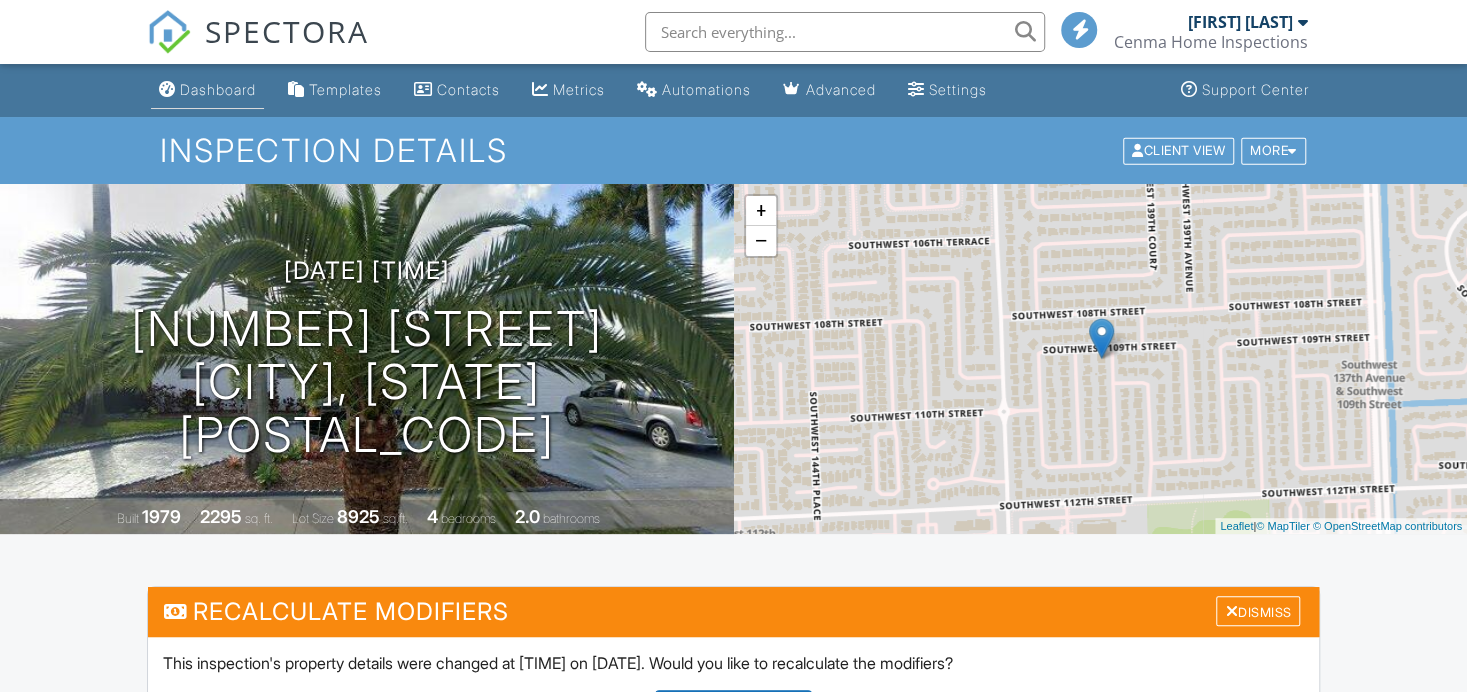 click on "Dashboard" at bounding box center (218, 89) 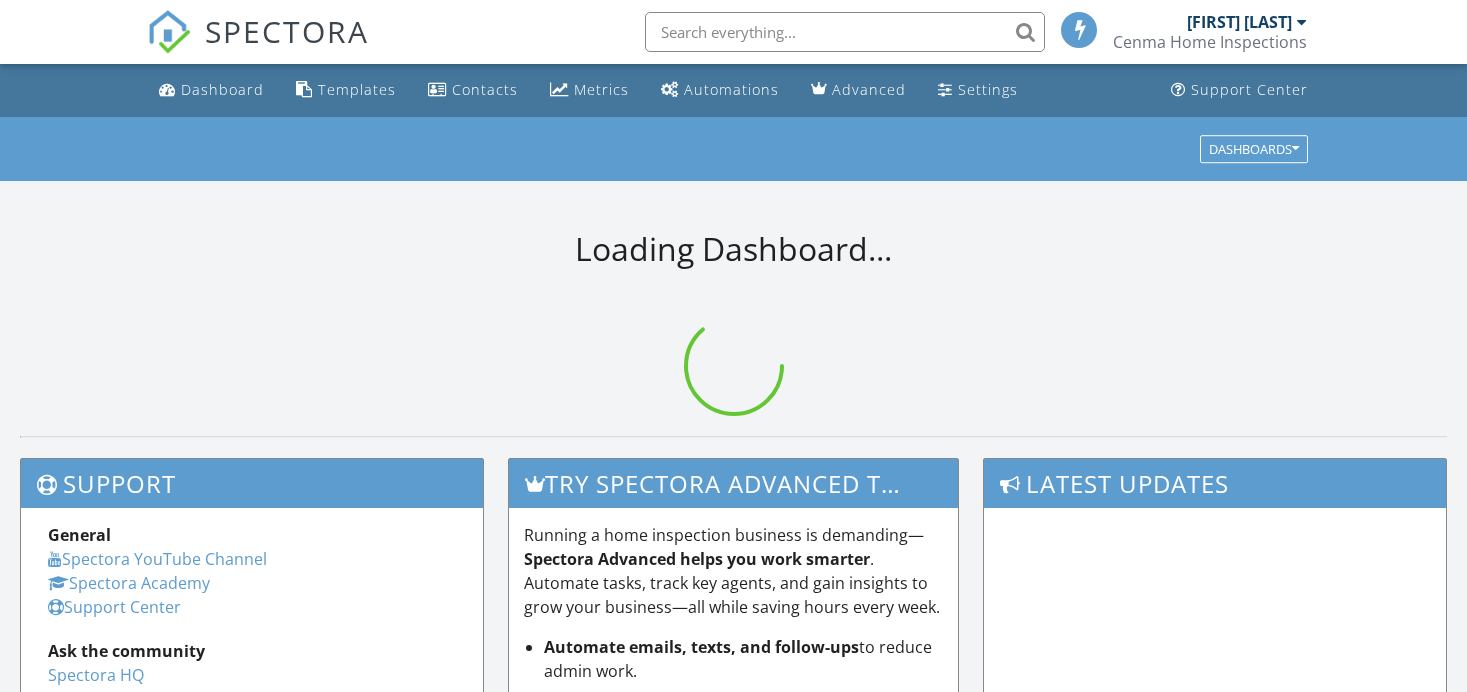 scroll, scrollTop: 0, scrollLeft: 0, axis: both 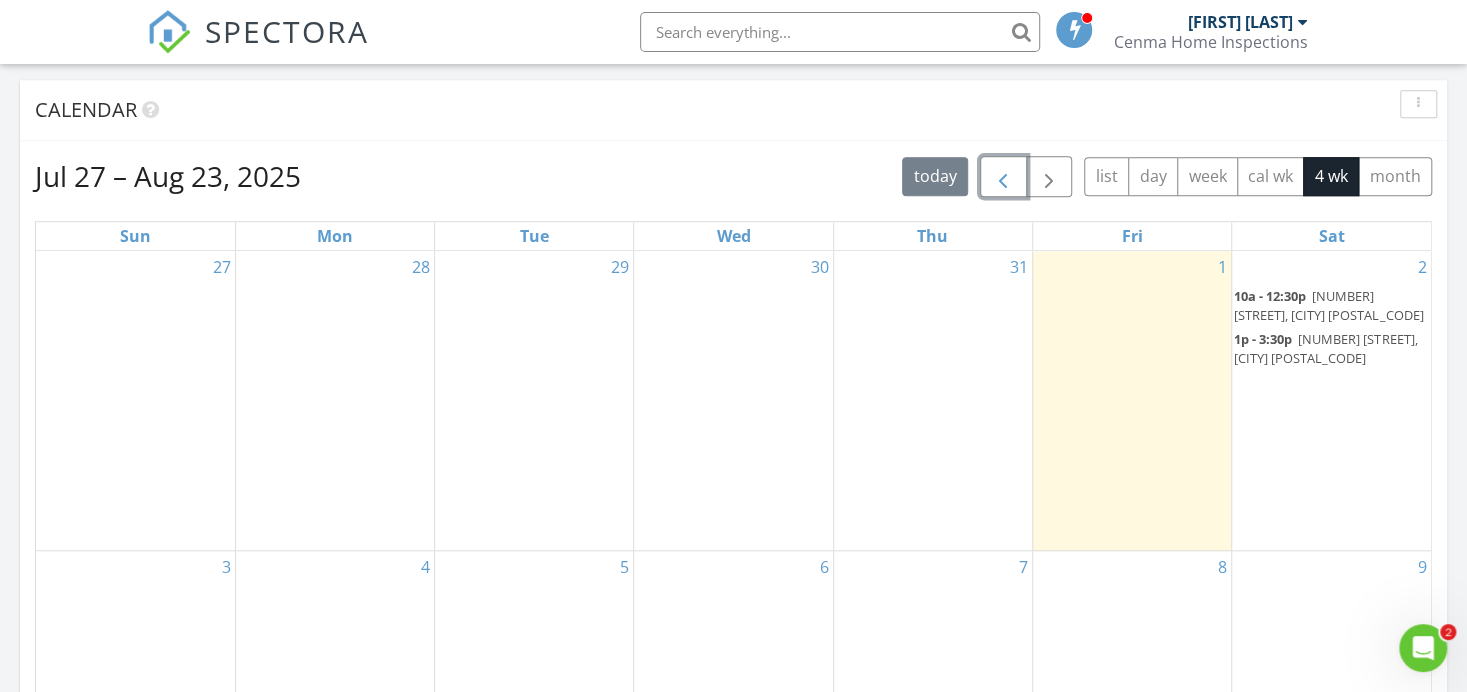 click at bounding box center (1003, 177) 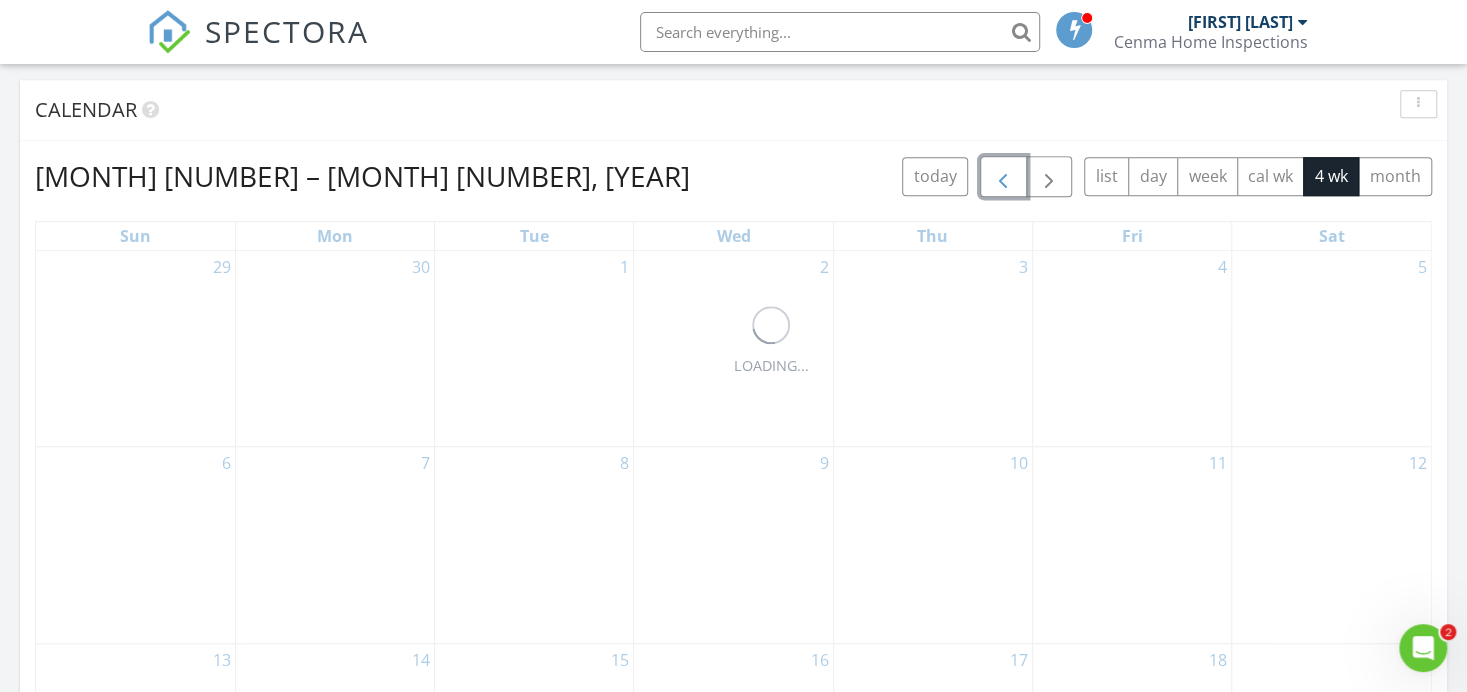 click at bounding box center (1003, 177) 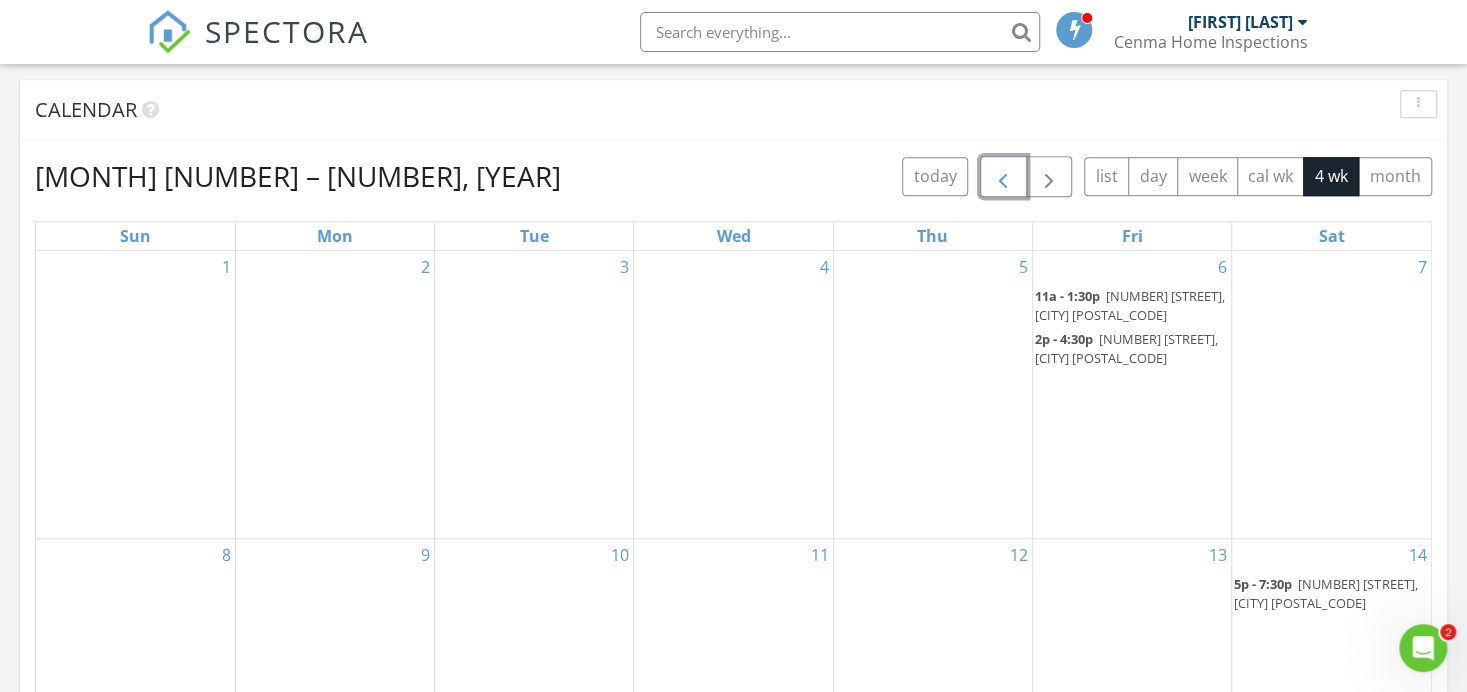 click at bounding box center (1003, 177) 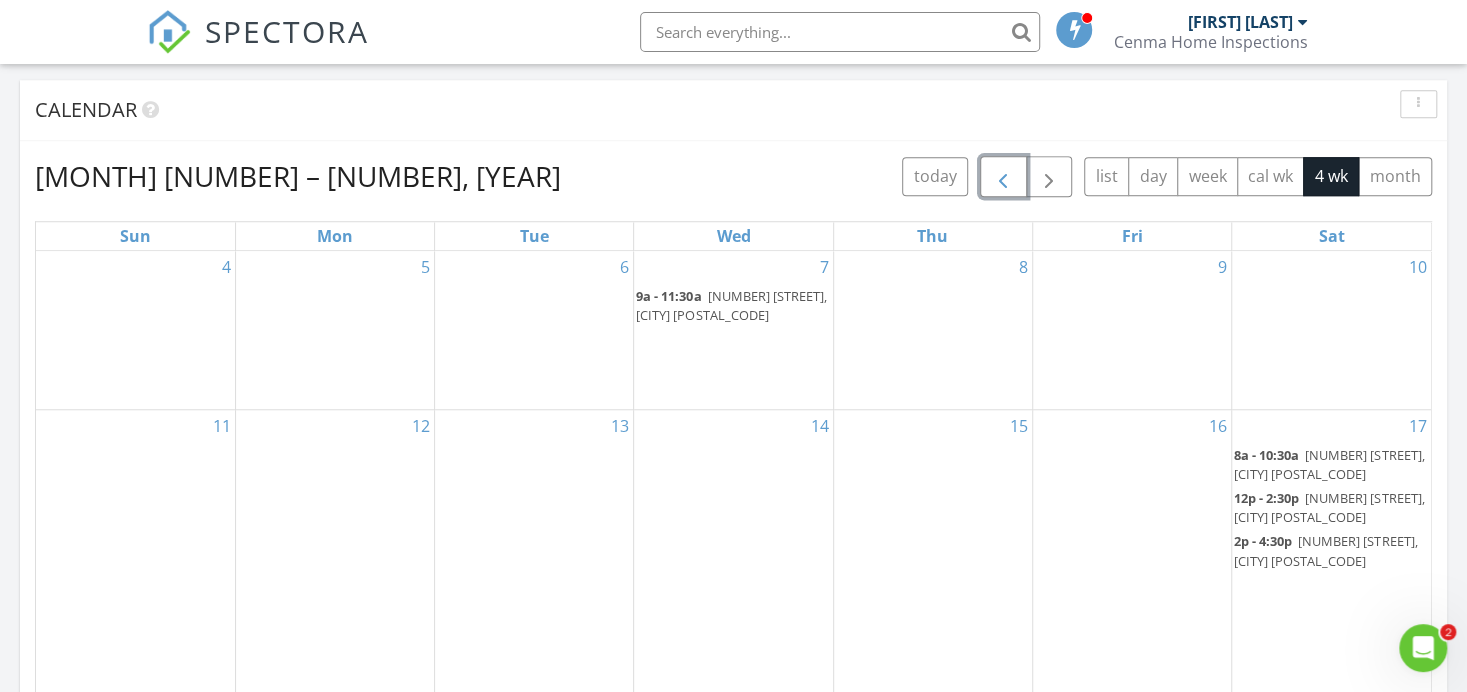 click at bounding box center (1003, 177) 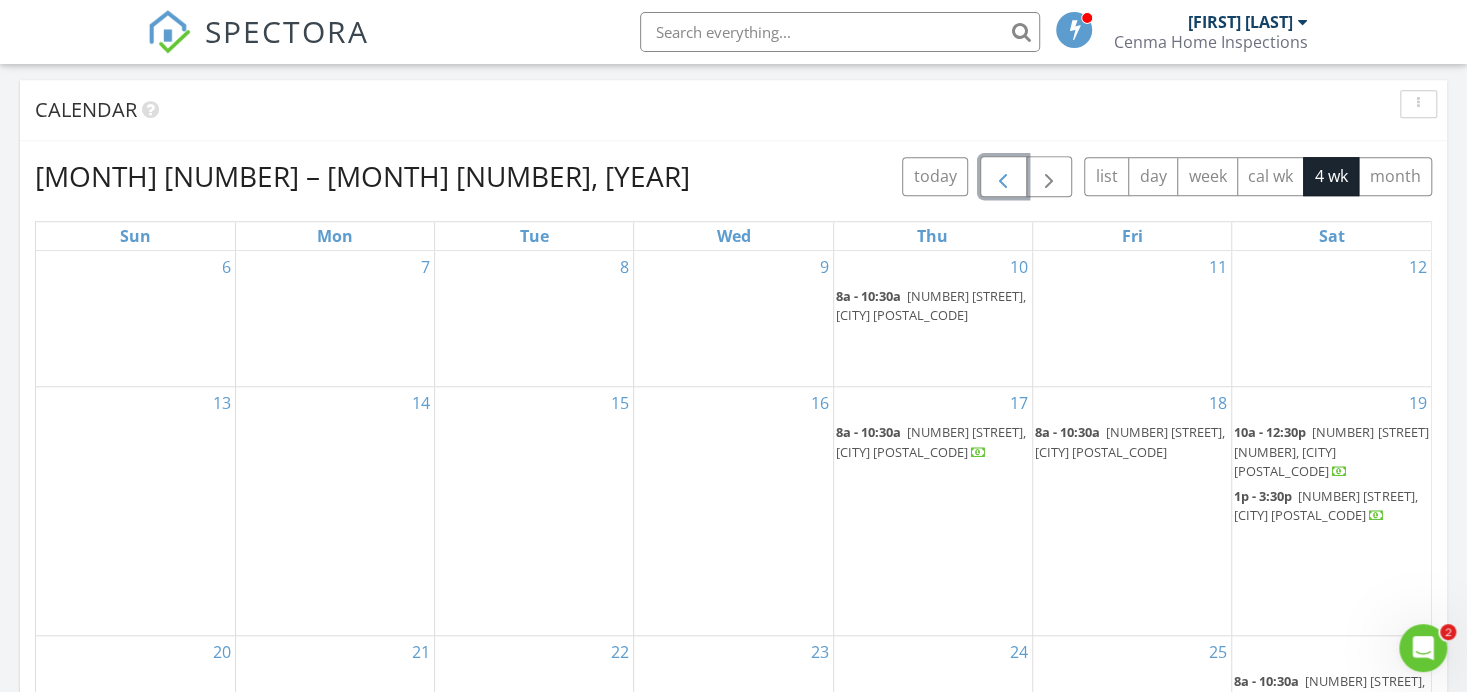 click at bounding box center [1003, 177] 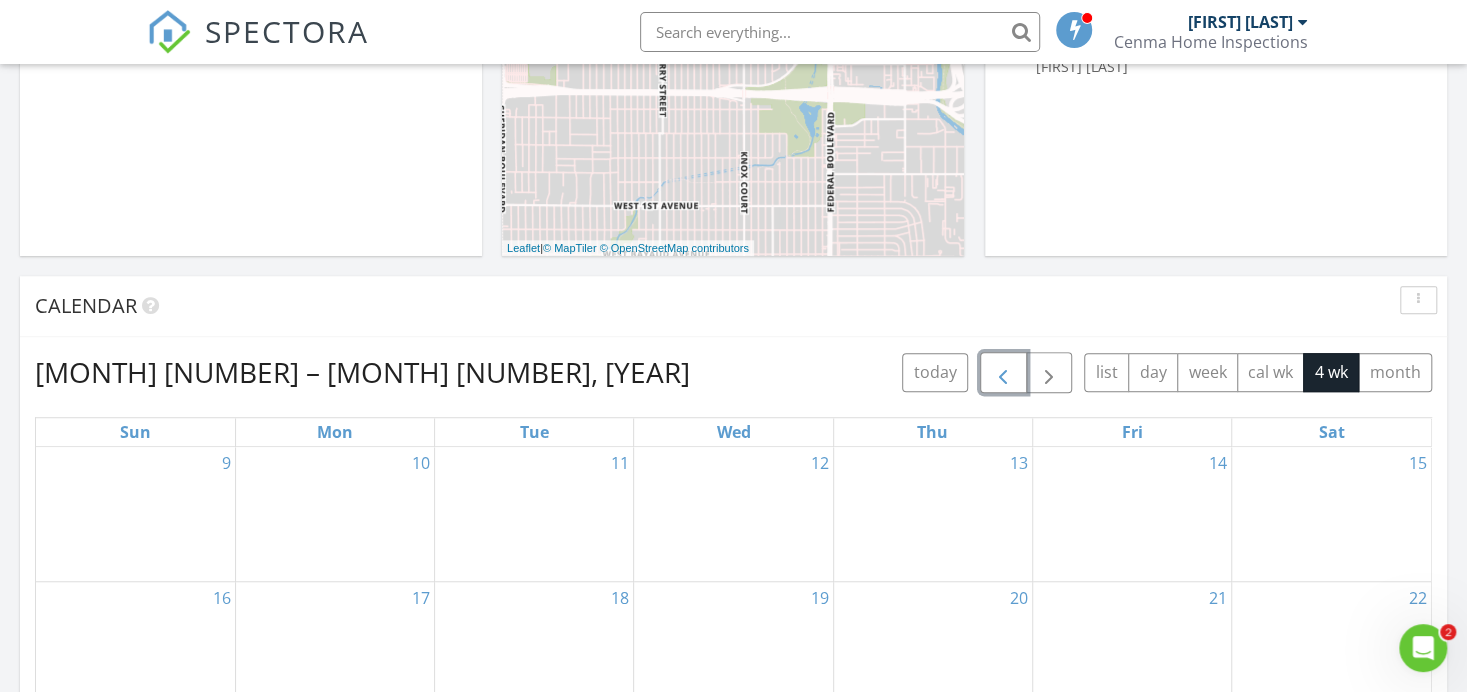 scroll, scrollTop: 600, scrollLeft: 0, axis: vertical 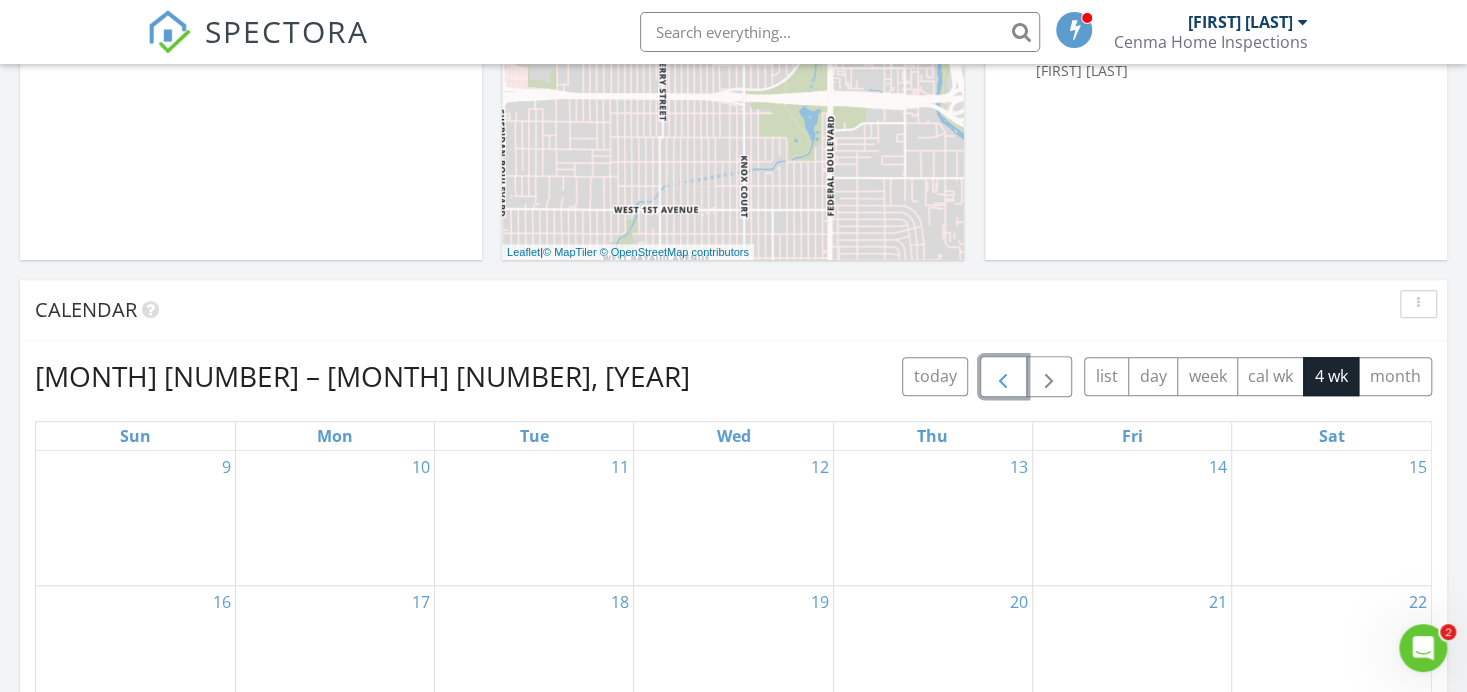 click at bounding box center (1003, 376) 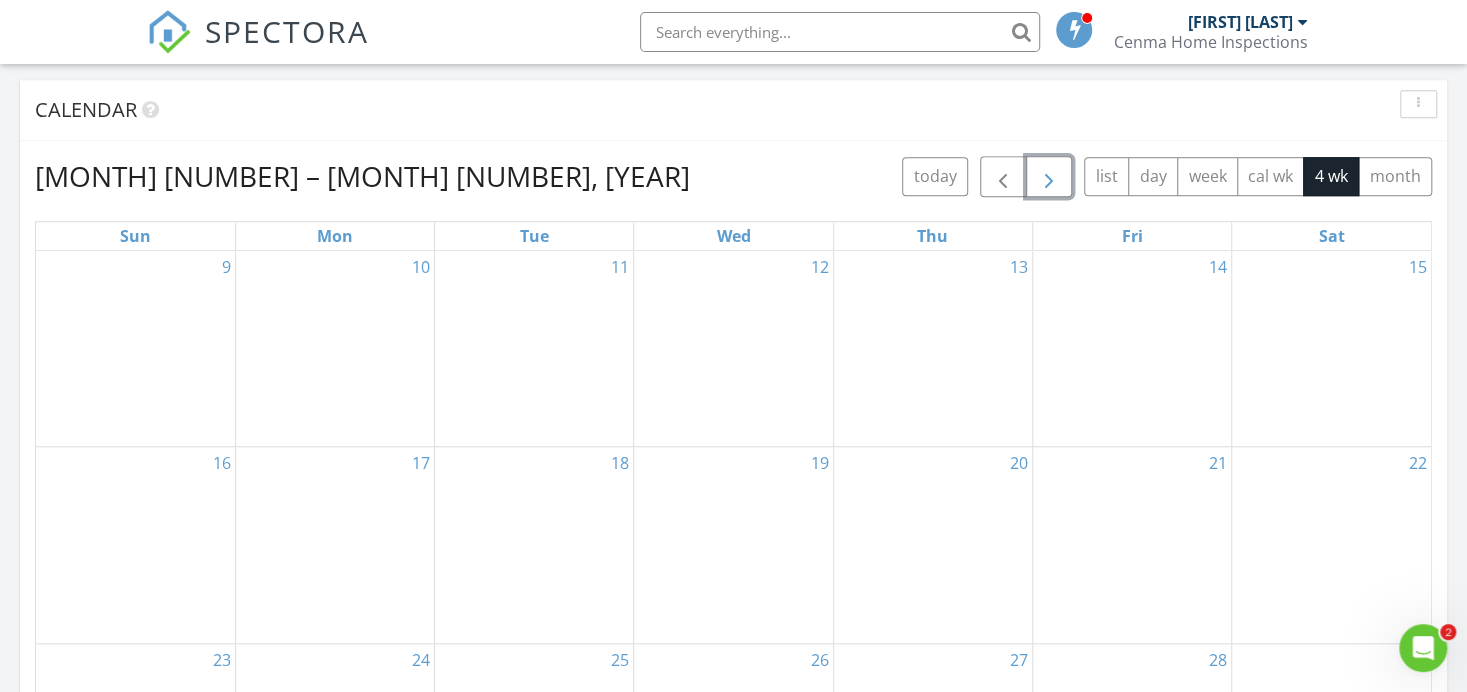 click at bounding box center (1049, 177) 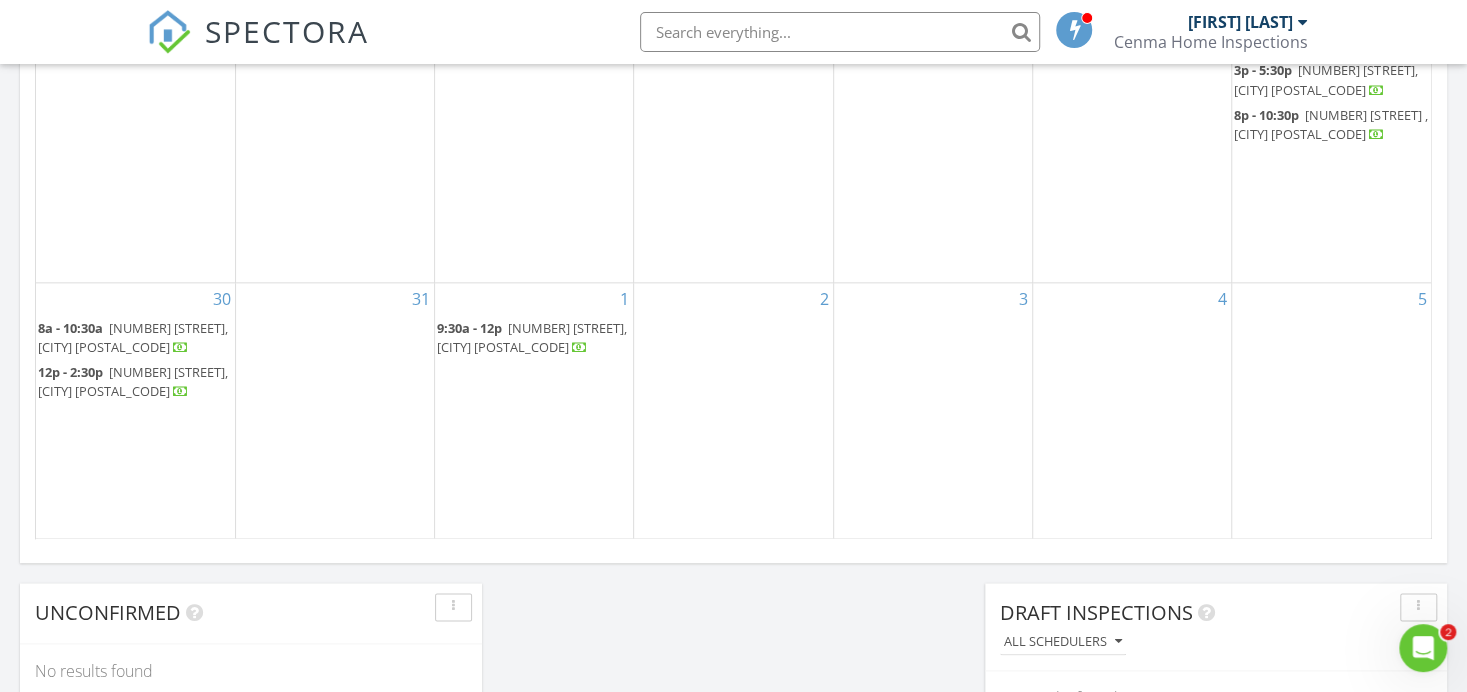 scroll, scrollTop: 1300, scrollLeft: 0, axis: vertical 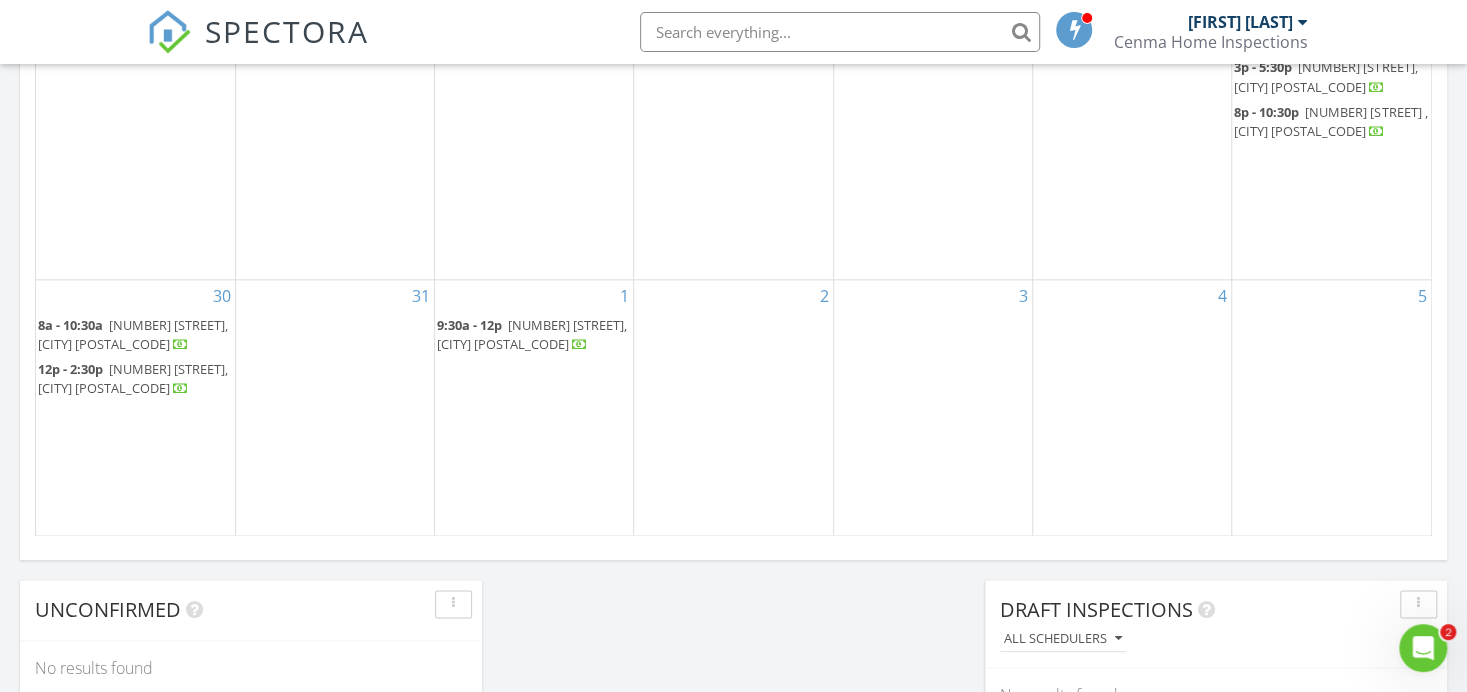 click on "8a - 10:30a
7311 SW 139th Ave, Miami 33183" at bounding box center (133, 334) 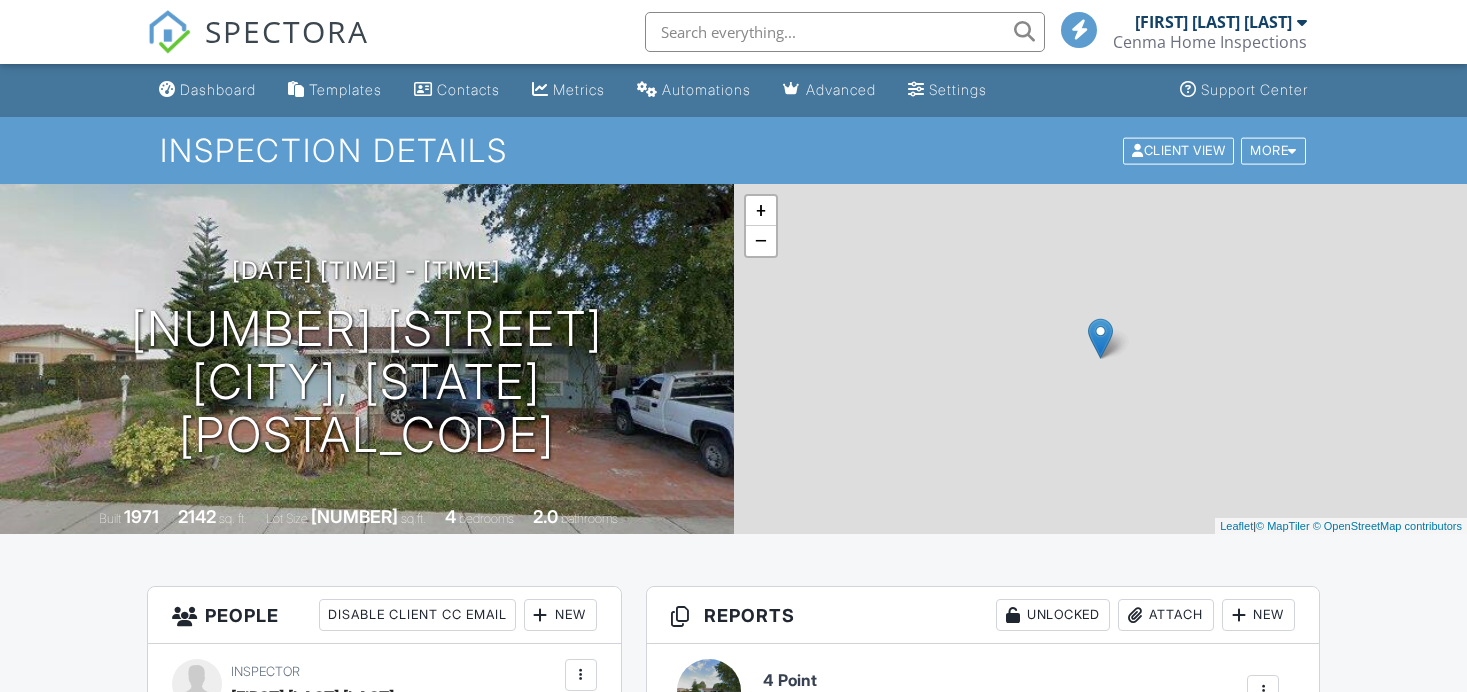scroll, scrollTop: 0, scrollLeft: 0, axis: both 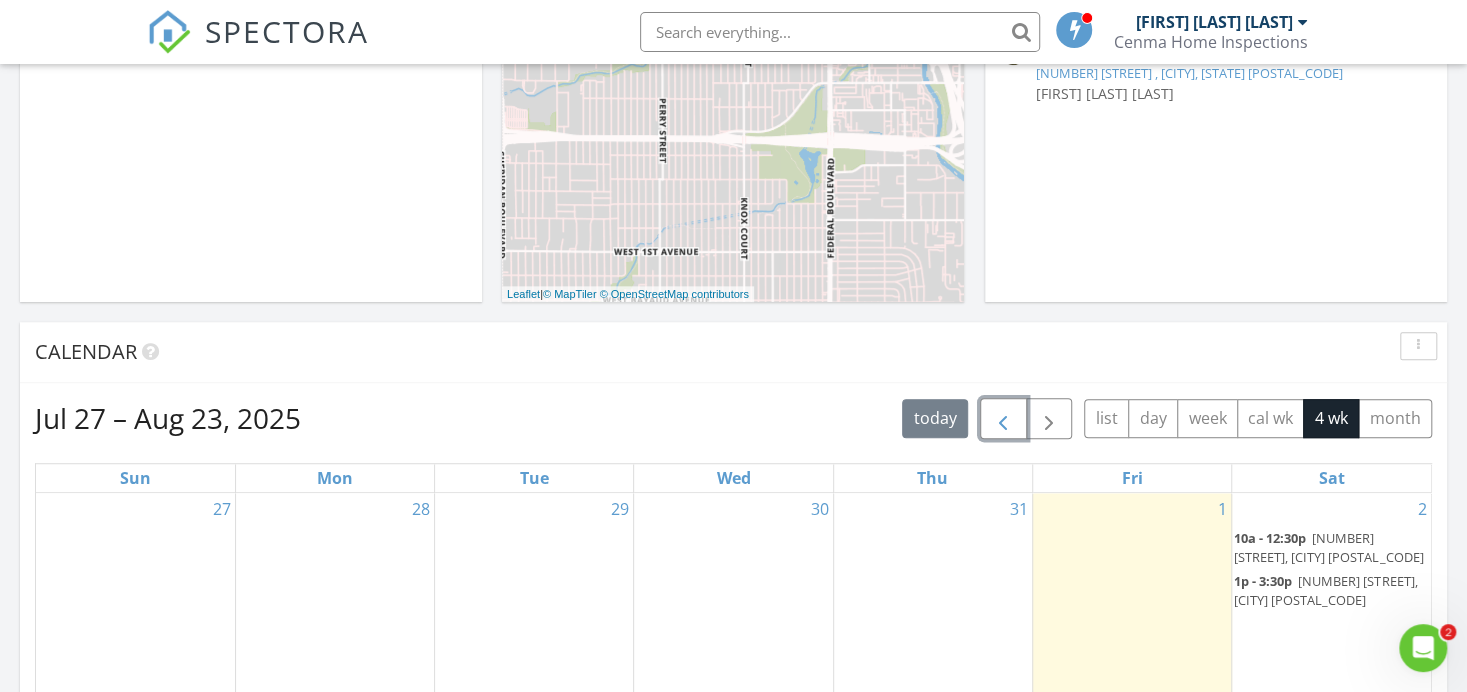click at bounding box center [1003, 419] 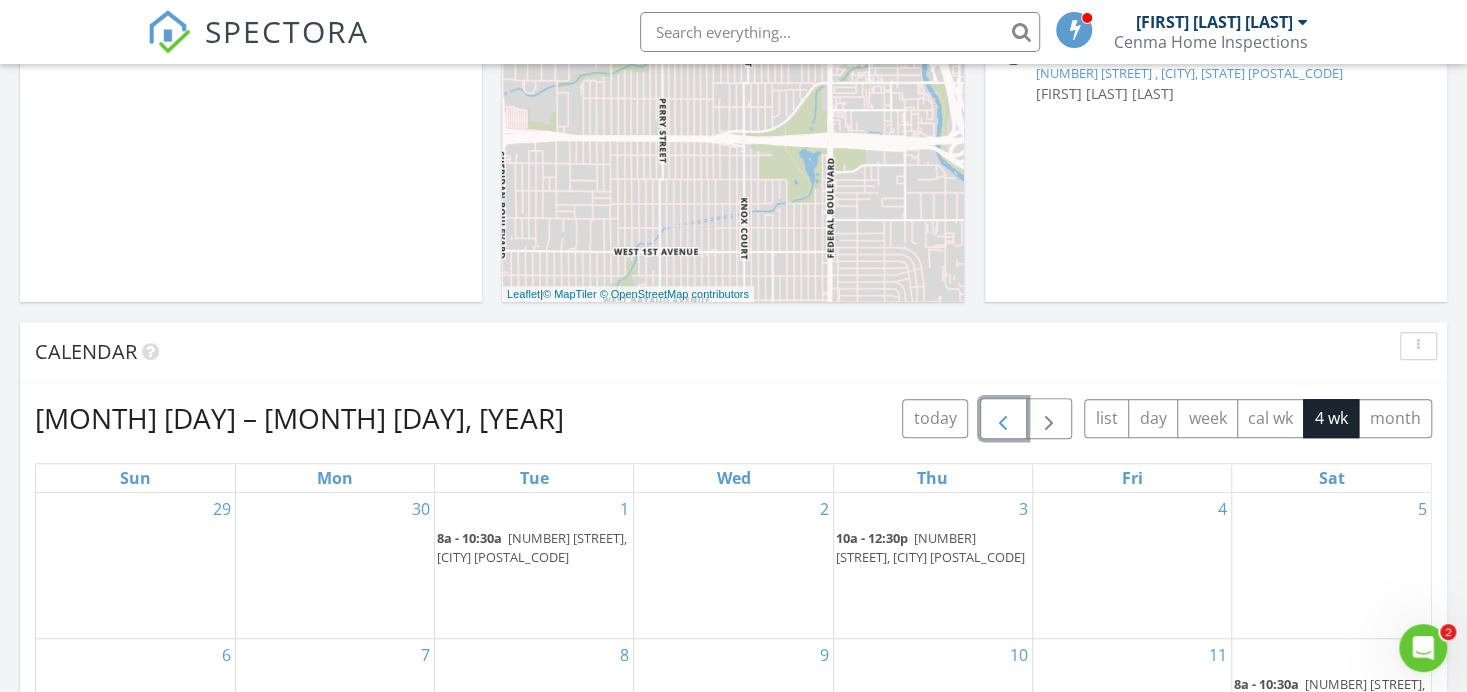 click at bounding box center (1003, 419) 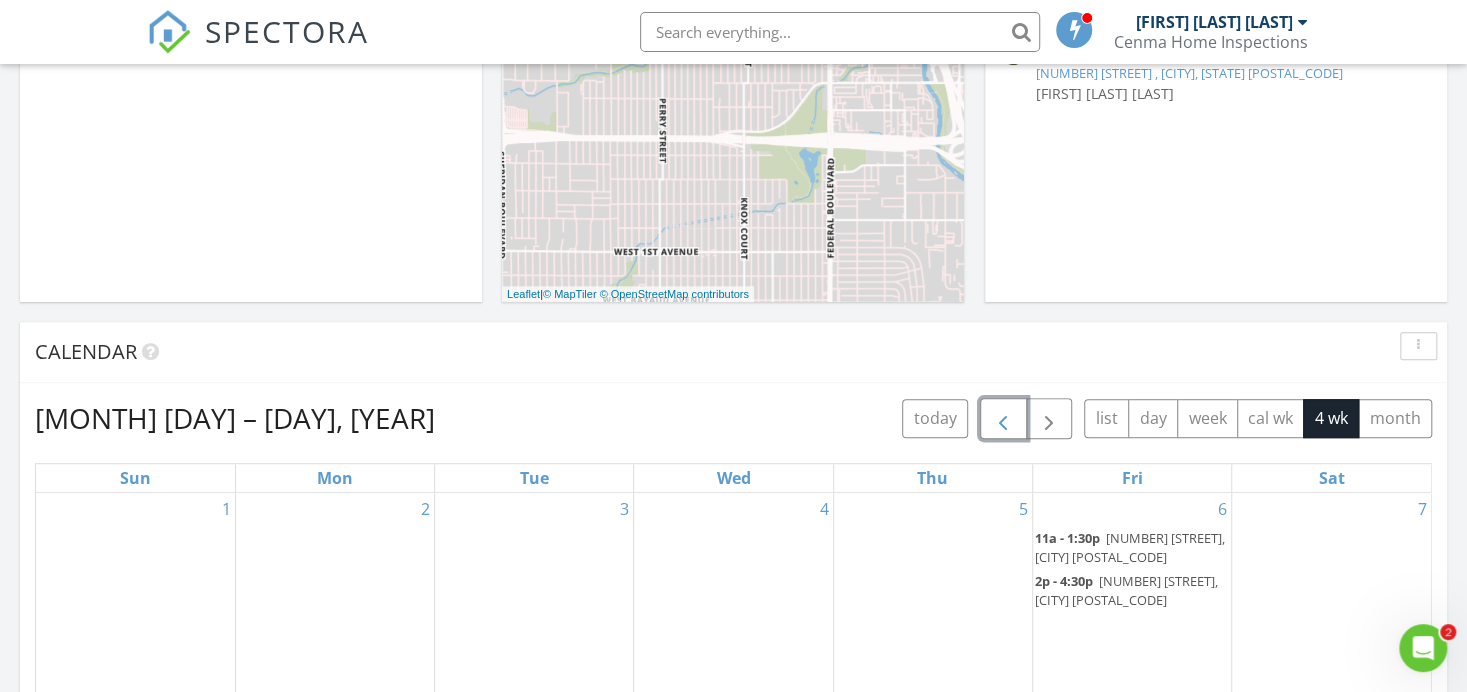 click at bounding box center [1003, 419] 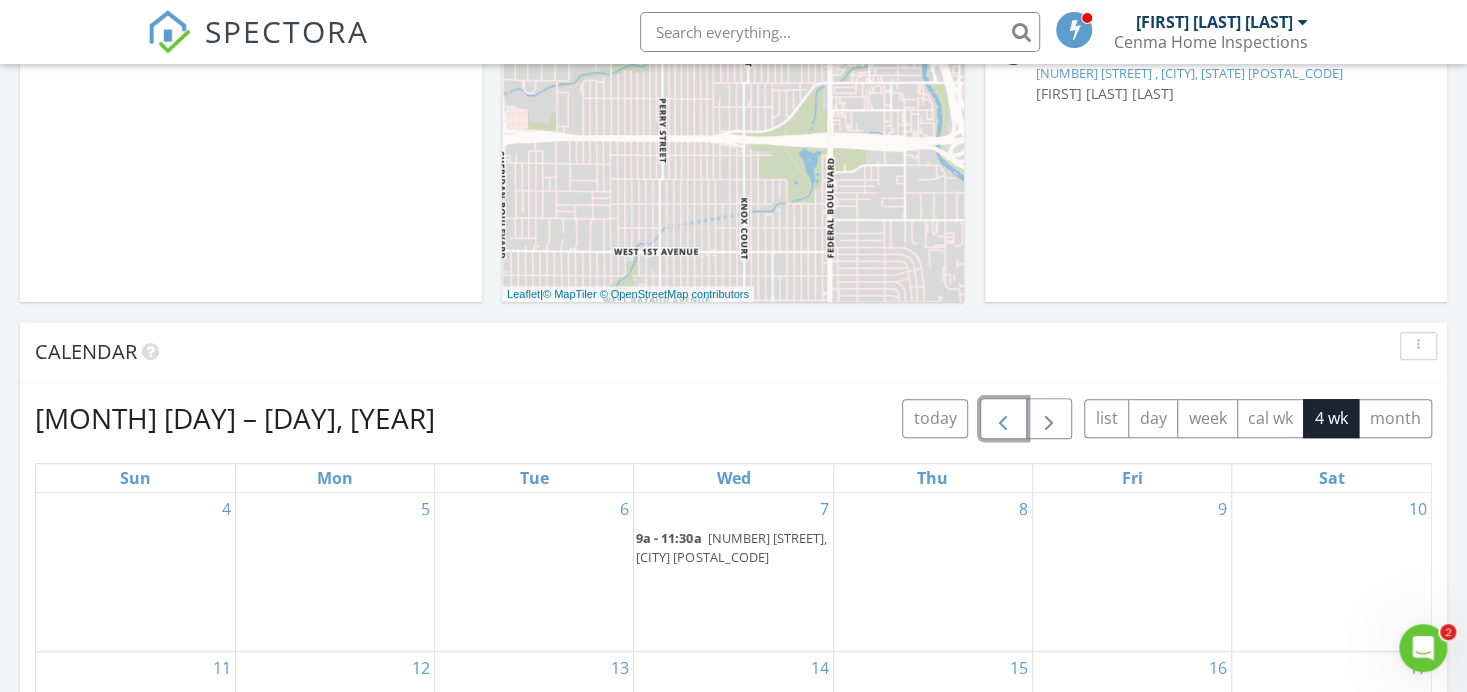 click at bounding box center (1003, 419) 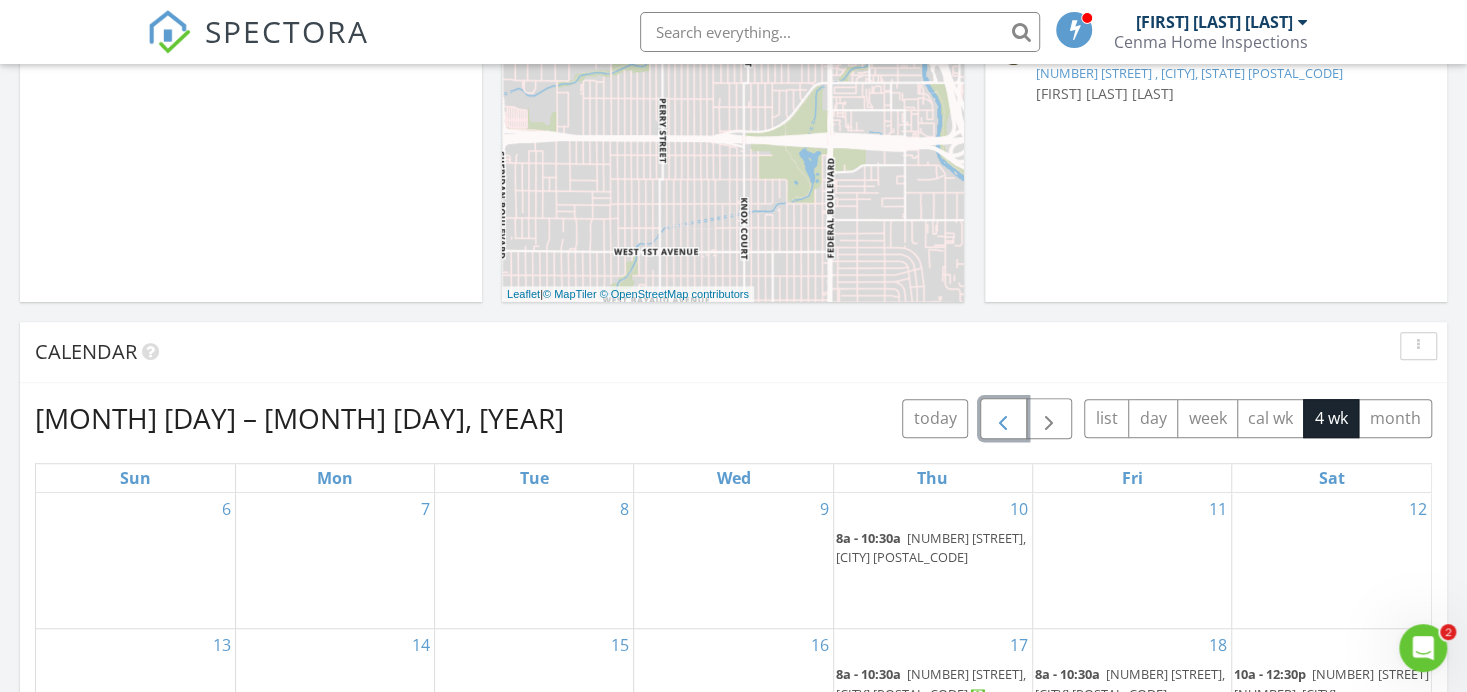 click at bounding box center (1003, 419) 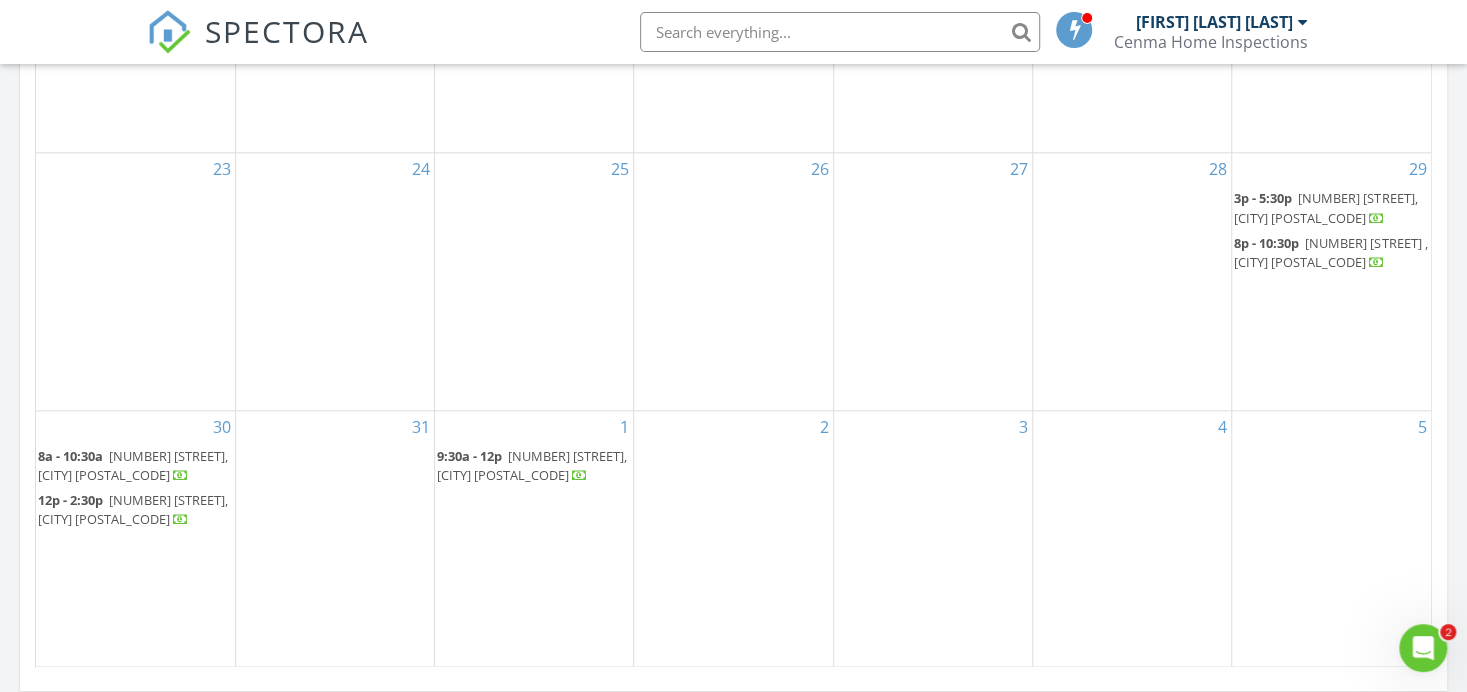 scroll, scrollTop: 1158, scrollLeft: 0, axis: vertical 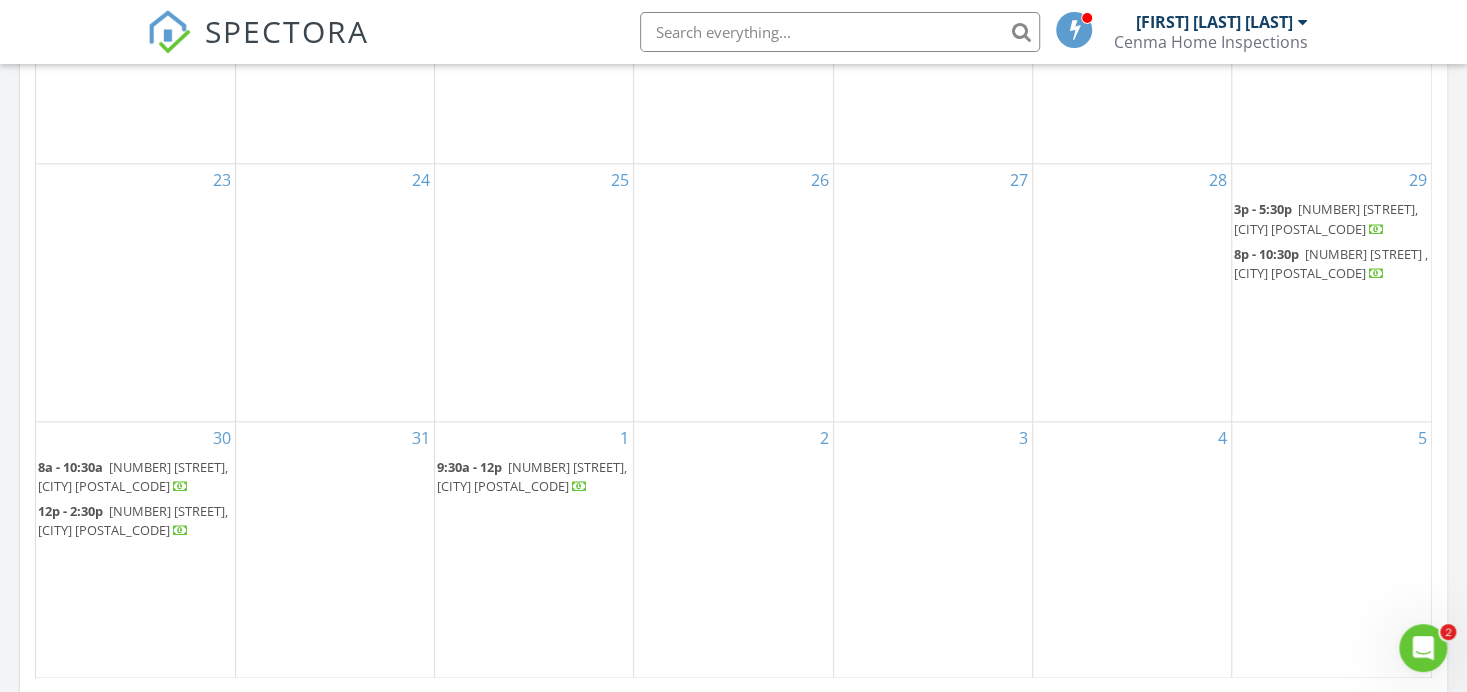 click on "11831 SW 205th St, Miami 33177" at bounding box center (133, 520) 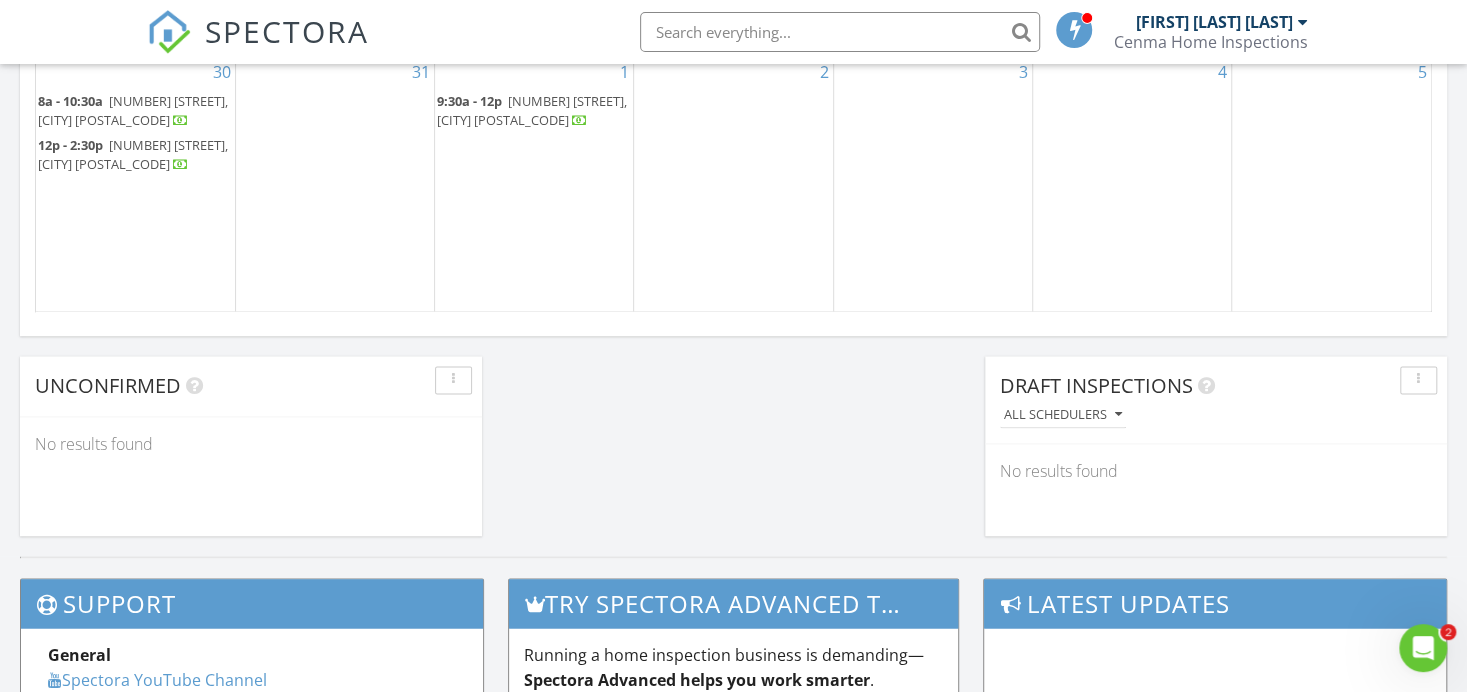 scroll, scrollTop: 1558, scrollLeft: 0, axis: vertical 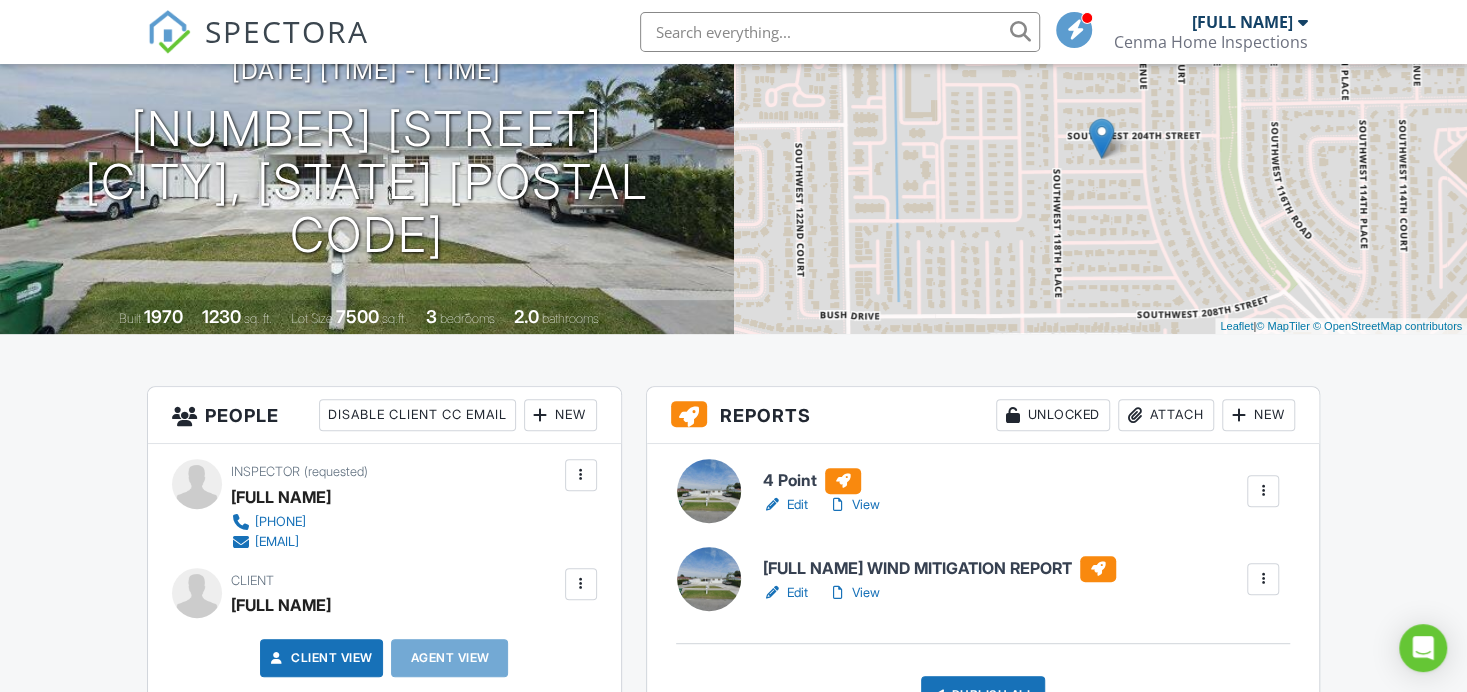 click on "Edit" at bounding box center [785, 505] 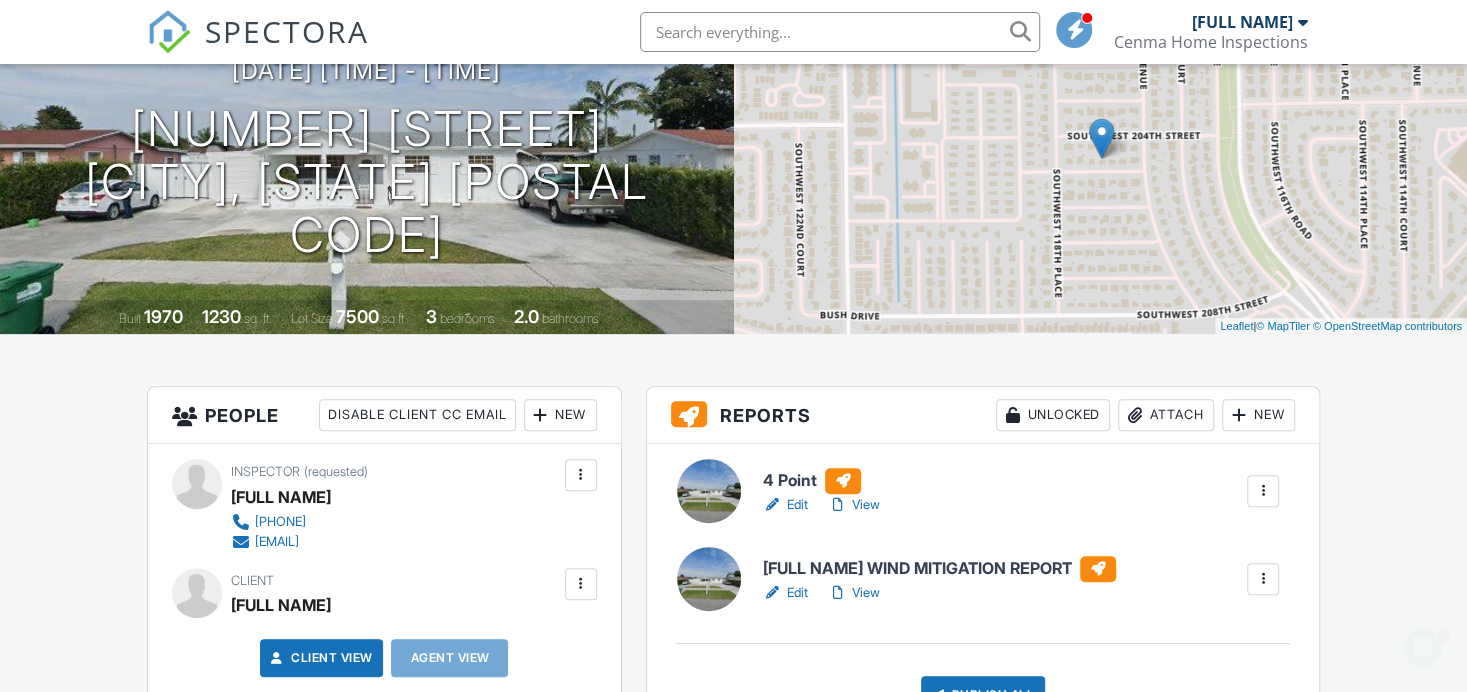 scroll, scrollTop: 0, scrollLeft: 0, axis: both 